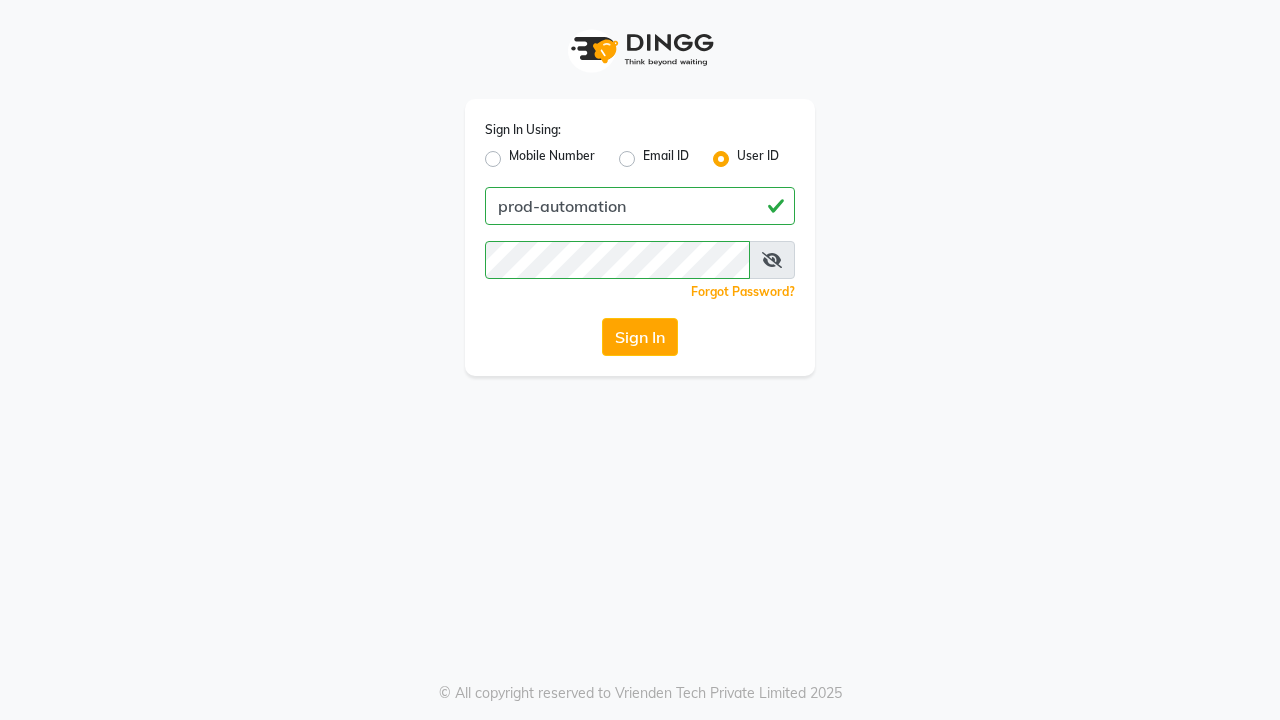 scroll, scrollTop: 0, scrollLeft: 0, axis: both 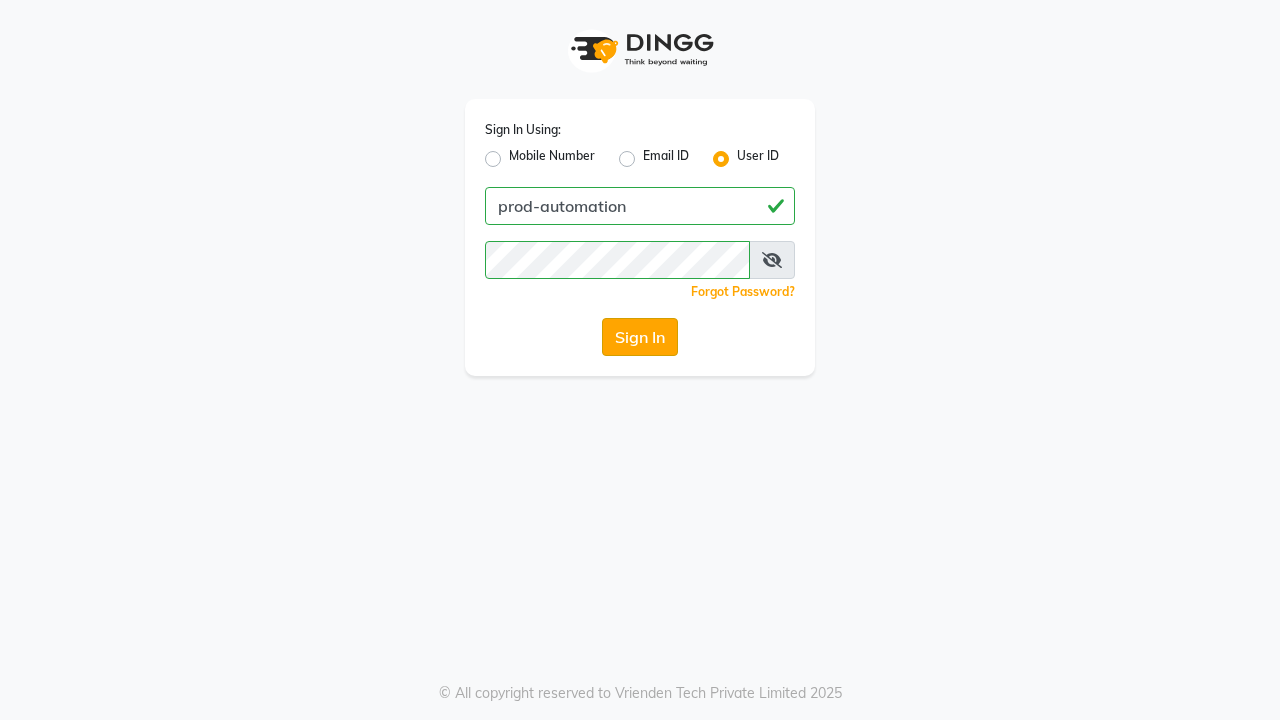 click on "Sign In" 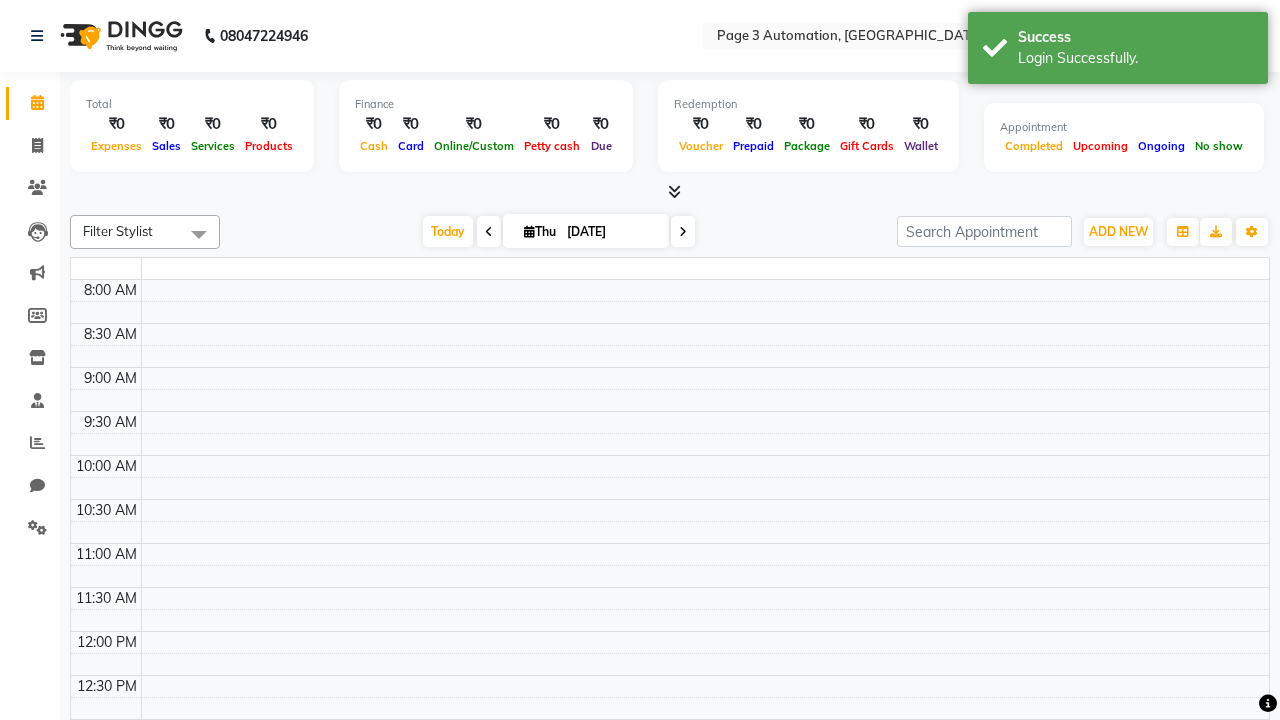 select on "en" 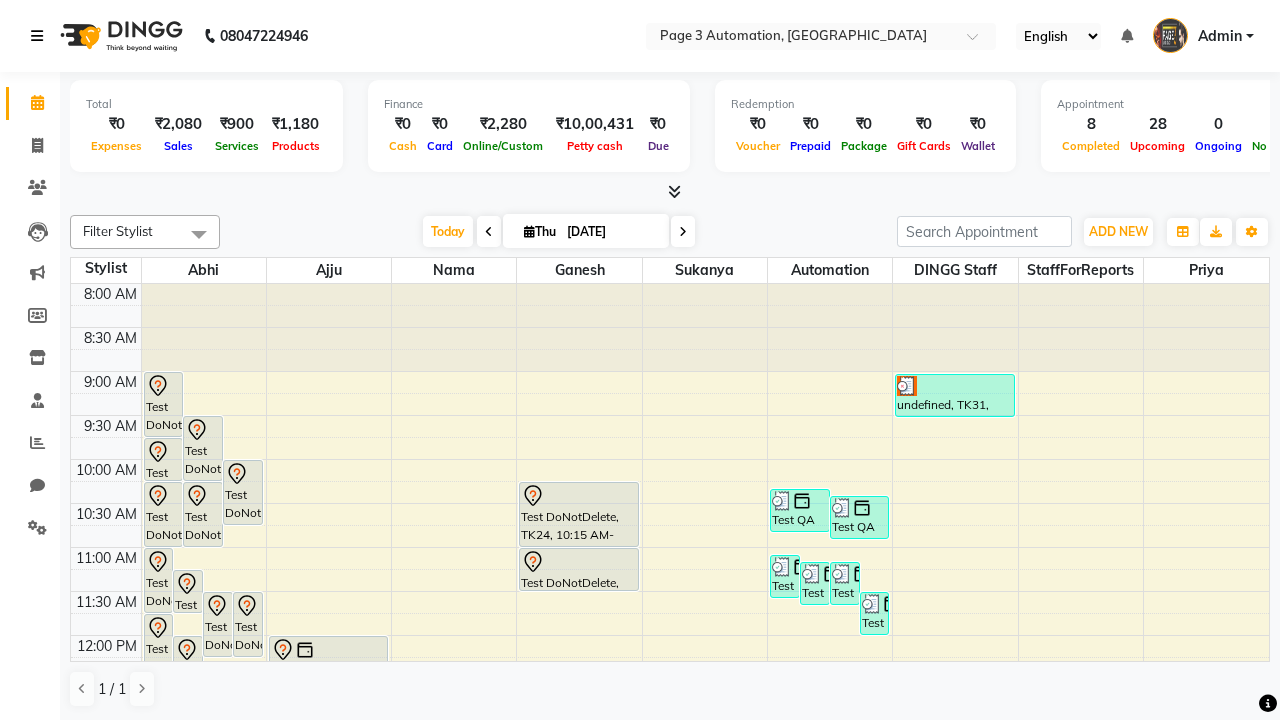 click at bounding box center (37, 36) 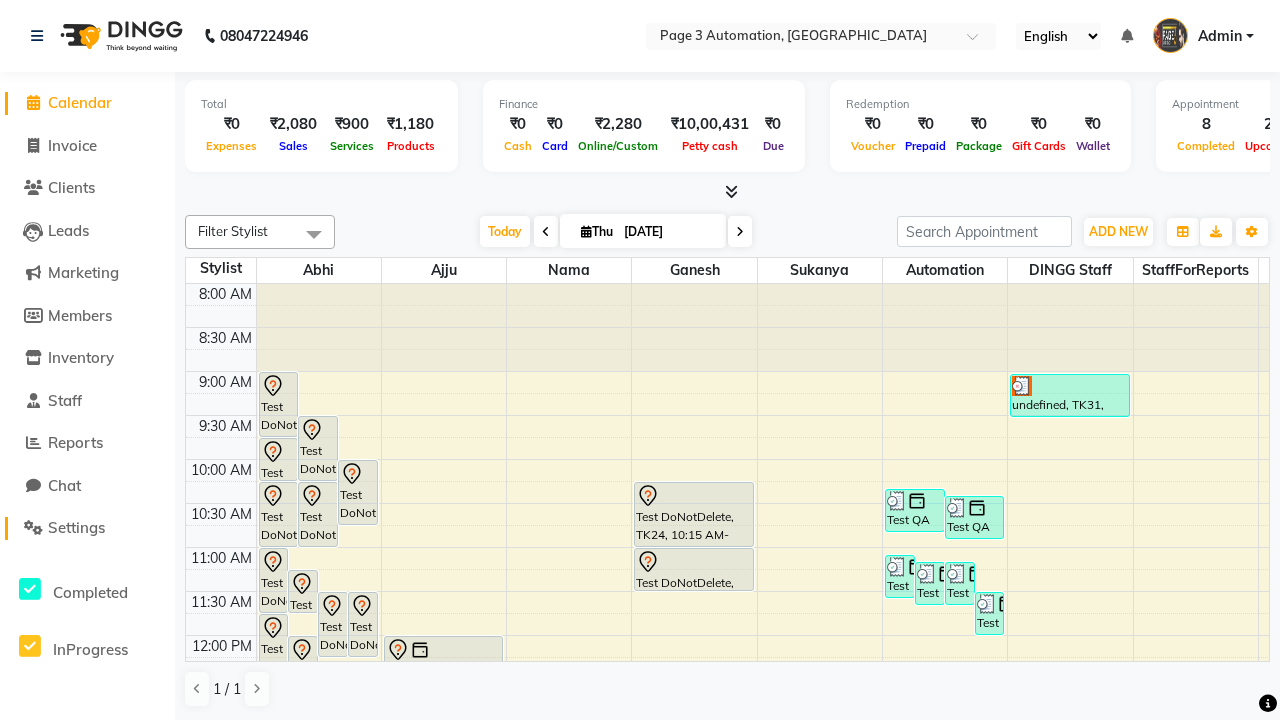 click on "Settings" 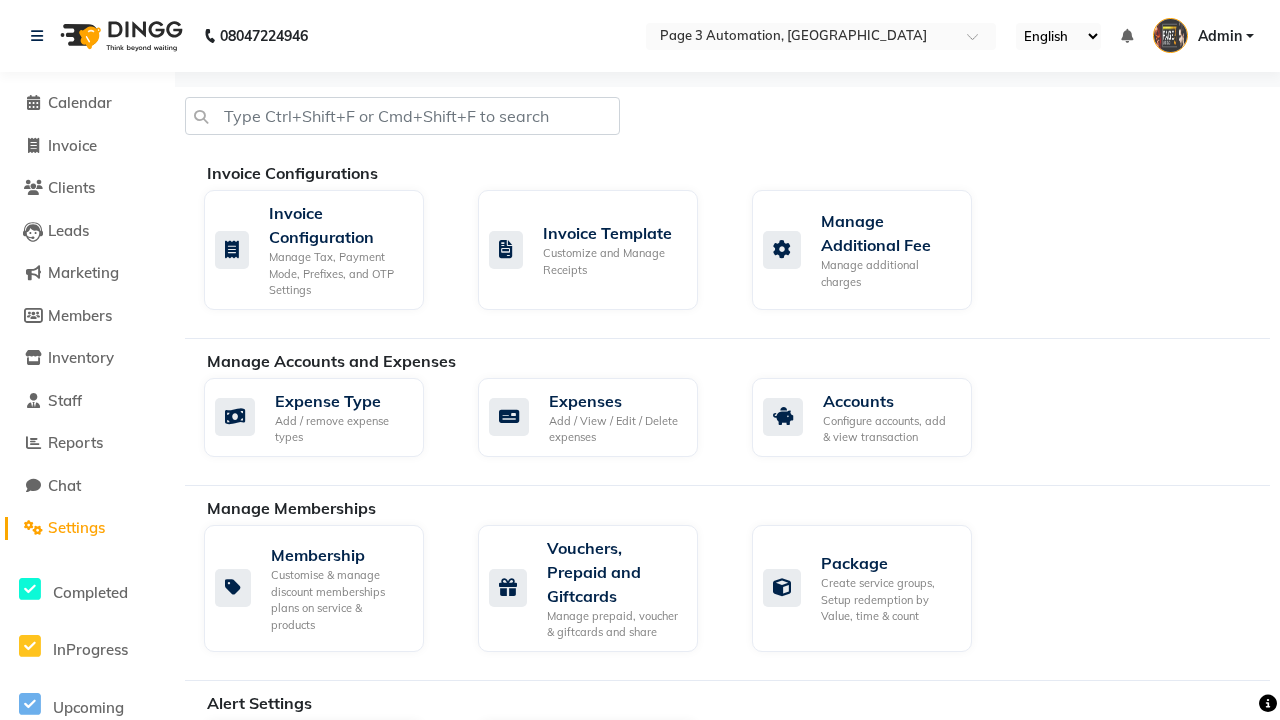 click on "Manage reset opening cash, change password." 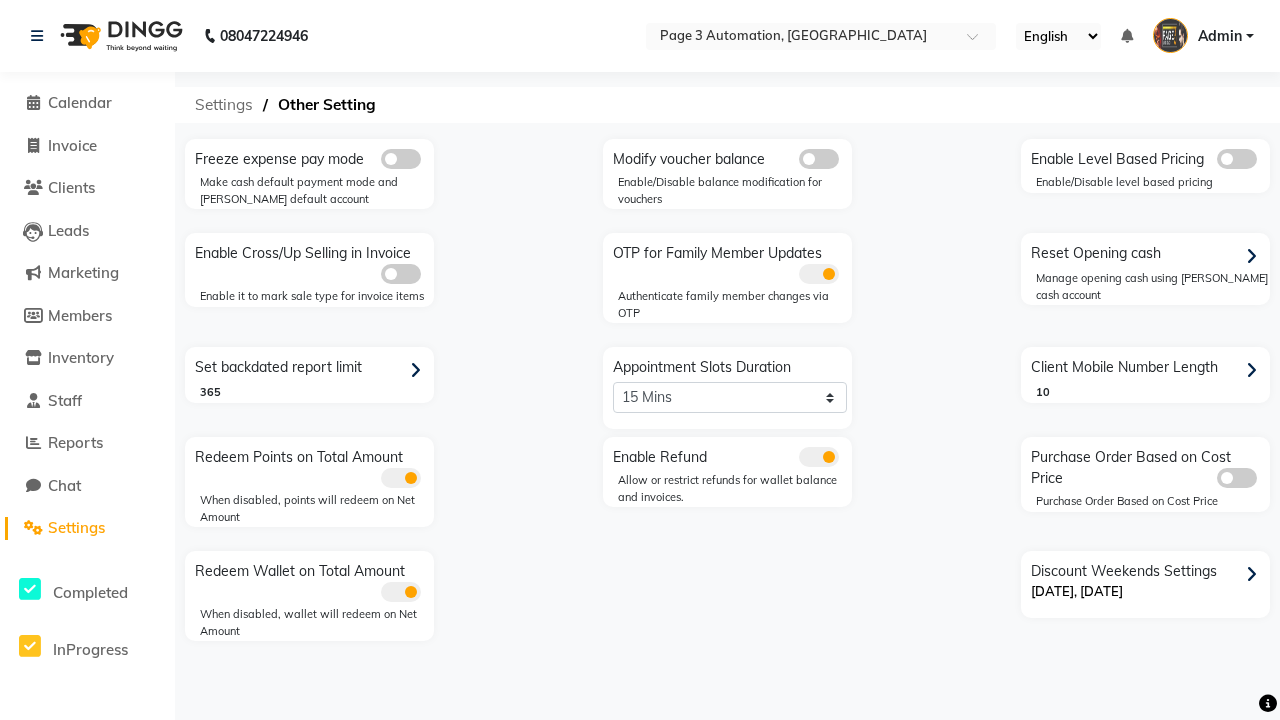 click on "Settings" 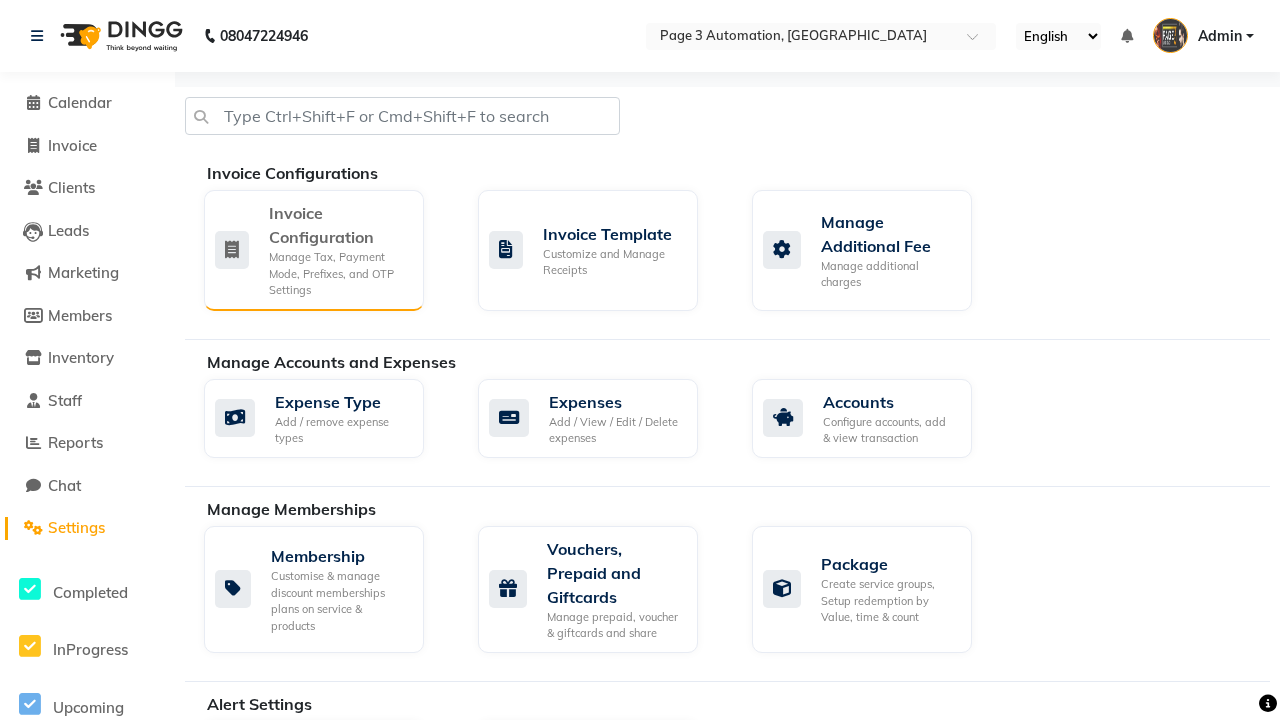 click on "Manage Tax, Payment Mode, Prefixes, and OTP Settings" 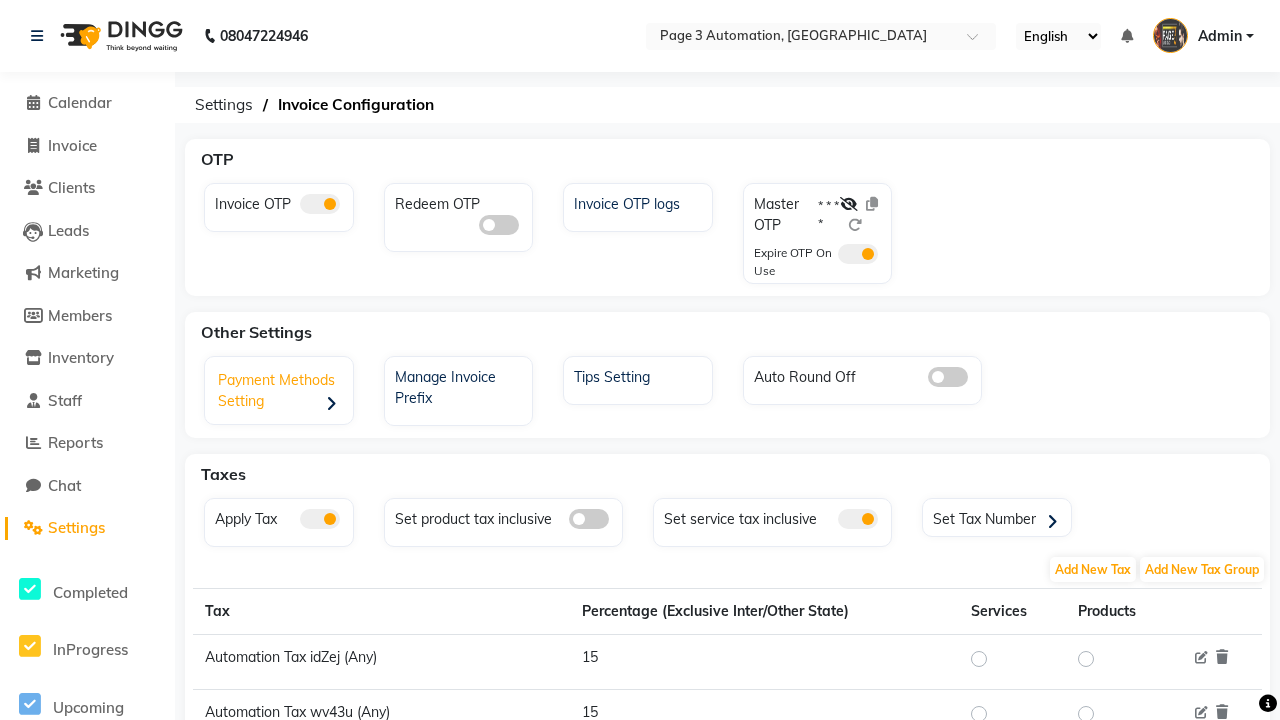 click on "Payment Methods Setting" 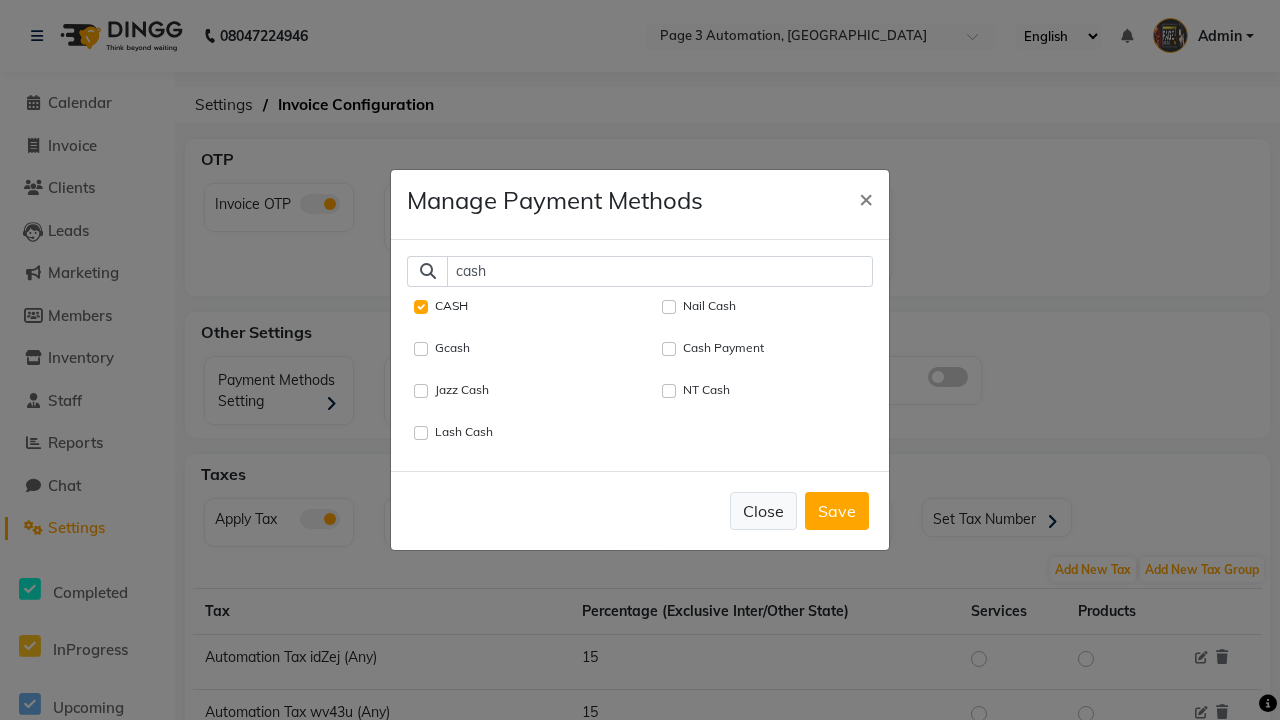 type on "cash" 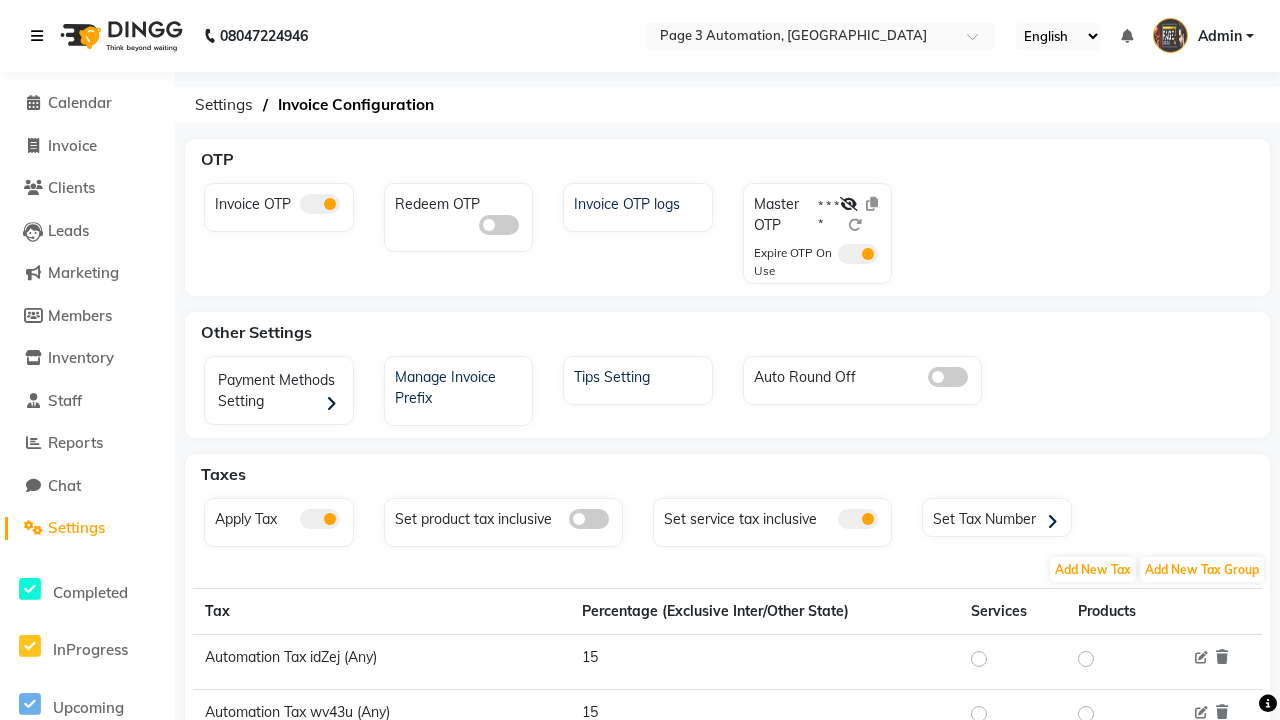 click at bounding box center [37, 36] 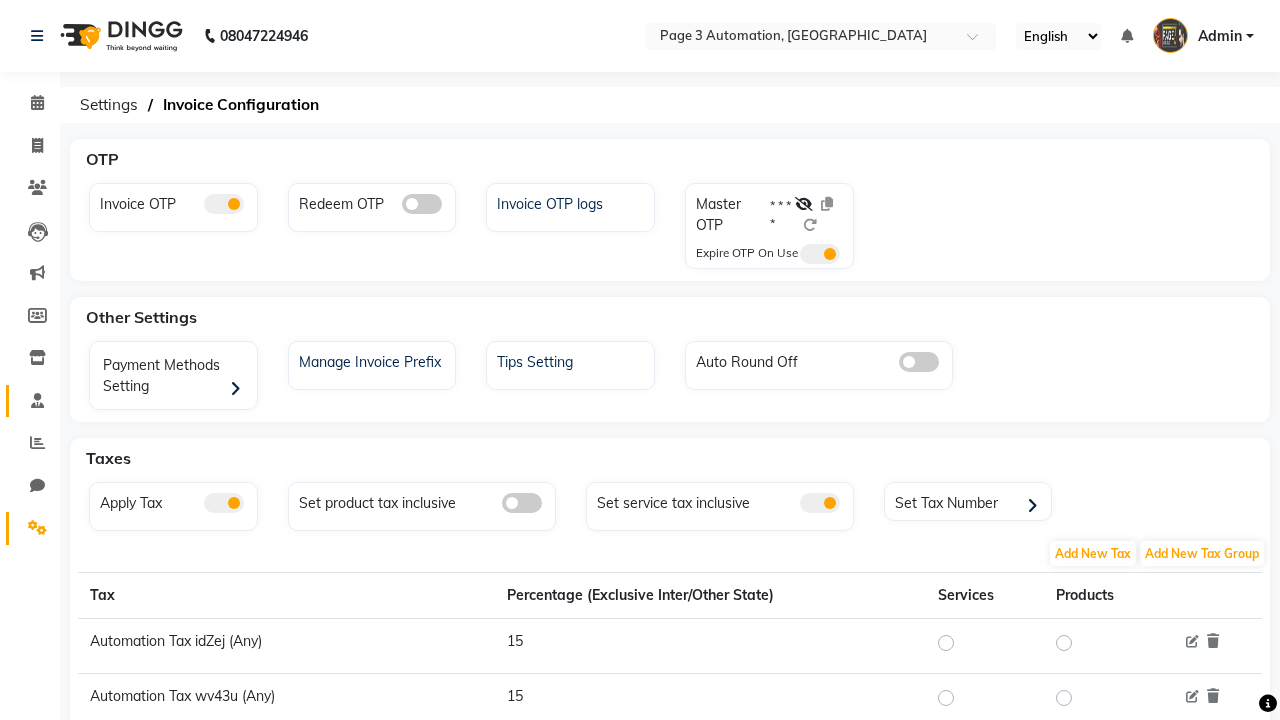 click 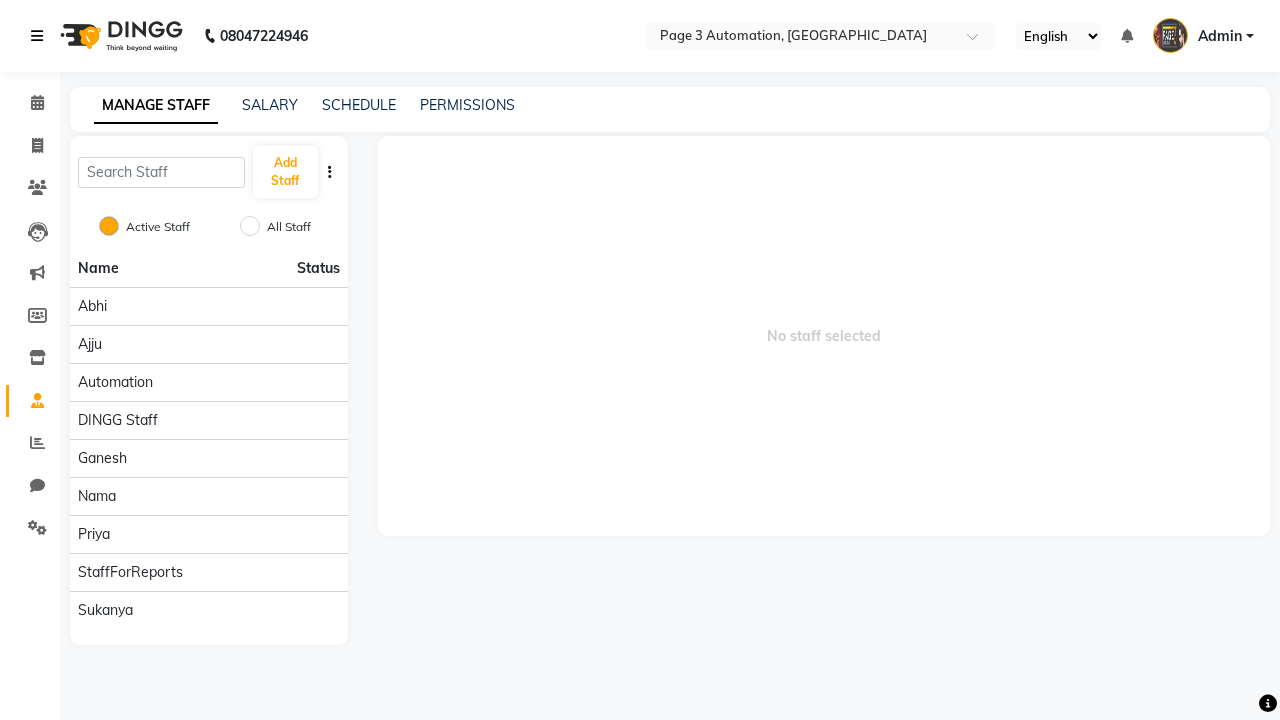 click at bounding box center (37, 36) 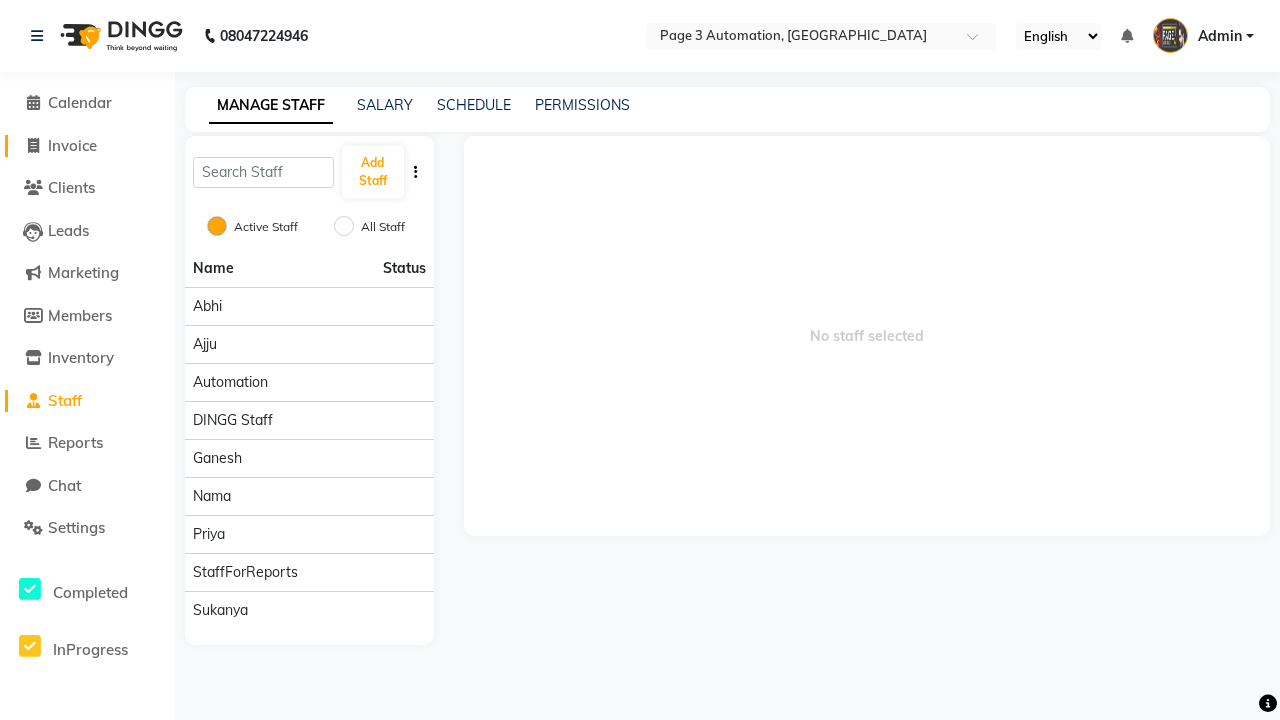 click on "Invoice" 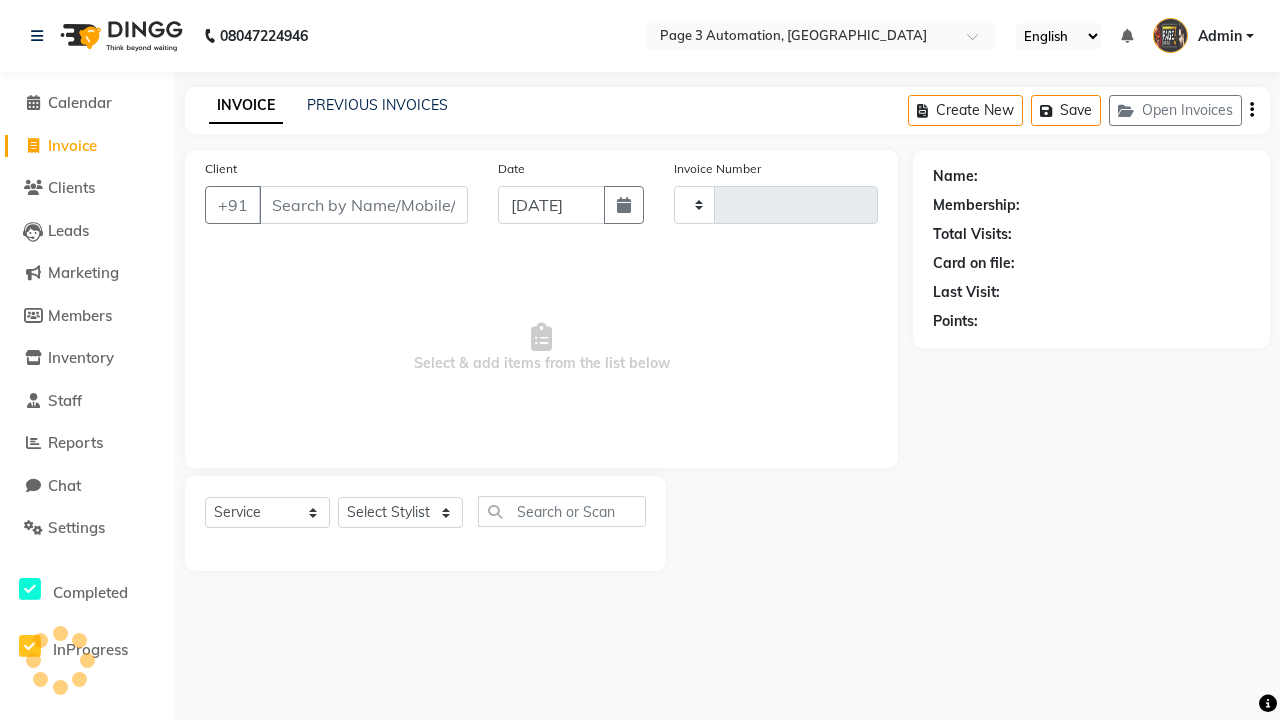 type on "7043" 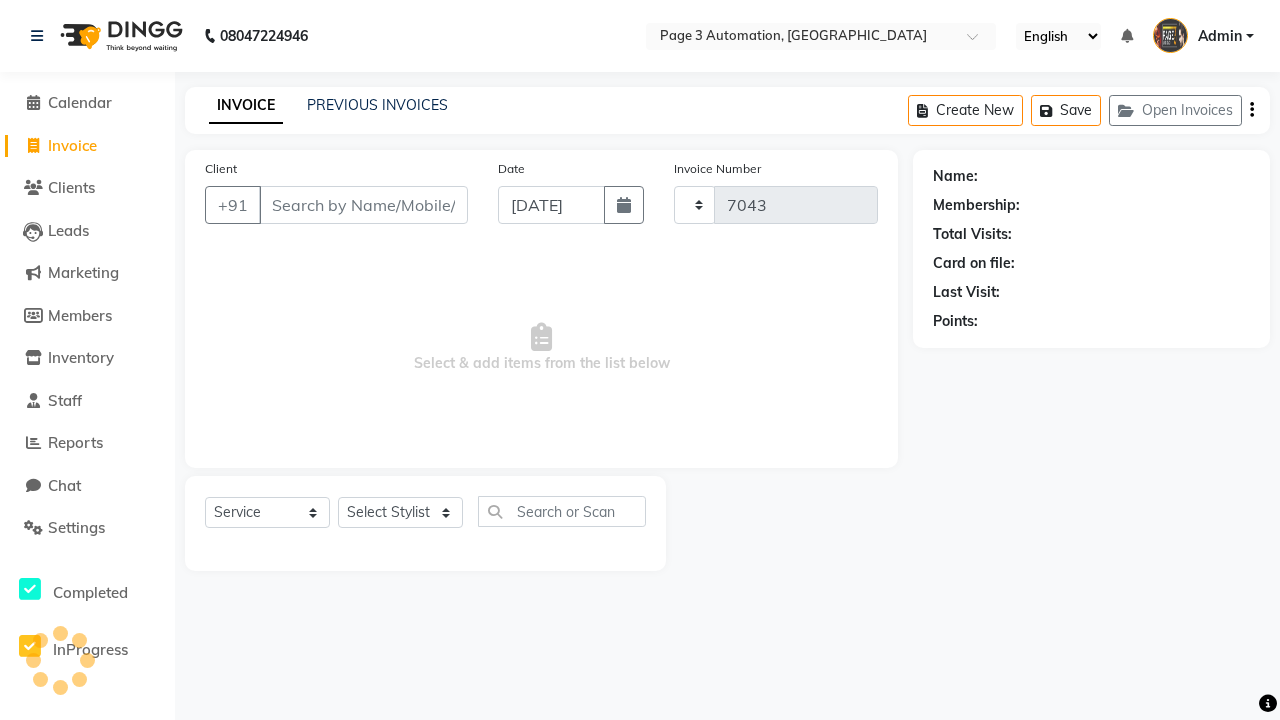 select on "2774" 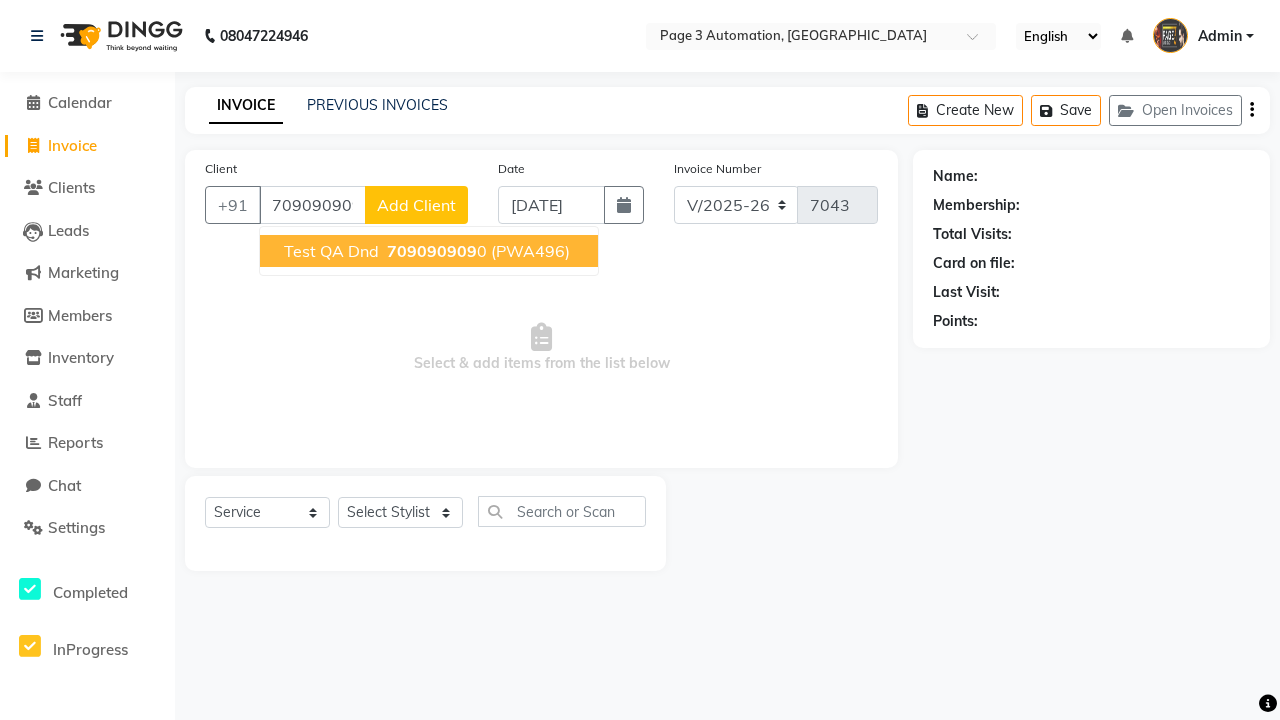 click on "709090909" at bounding box center [432, 251] 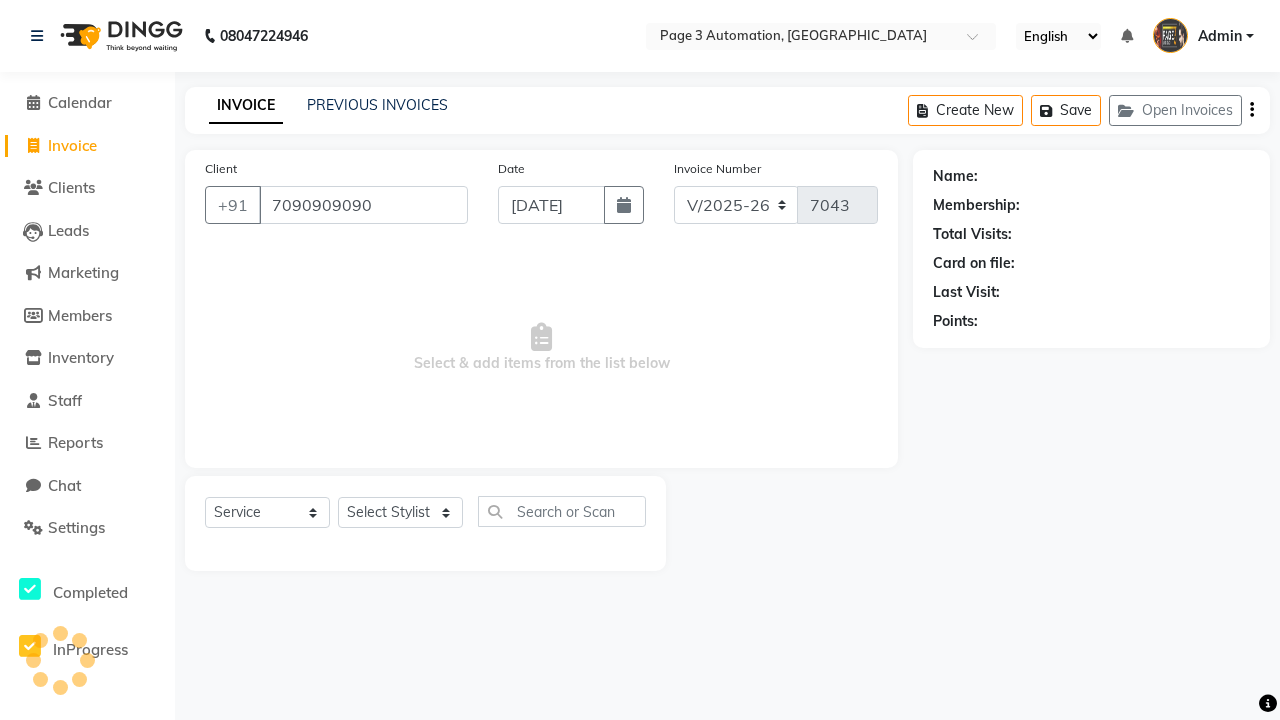 type on "7090909090" 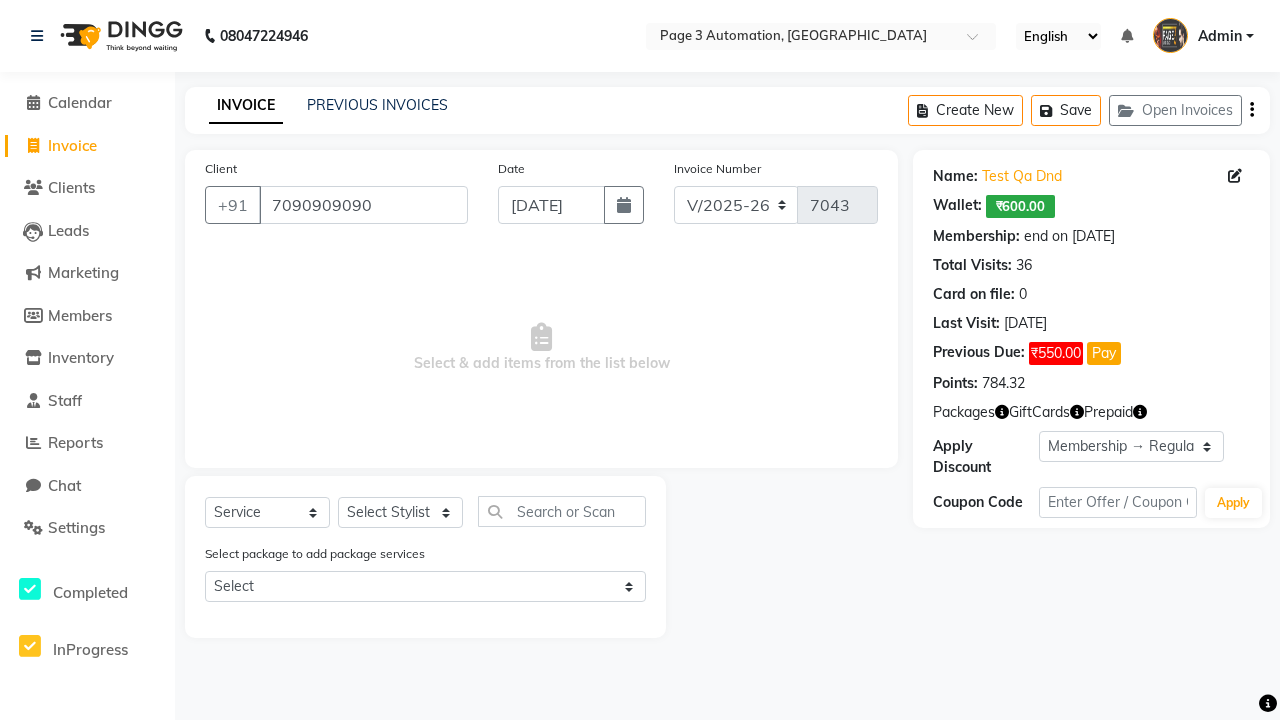 select on "0:" 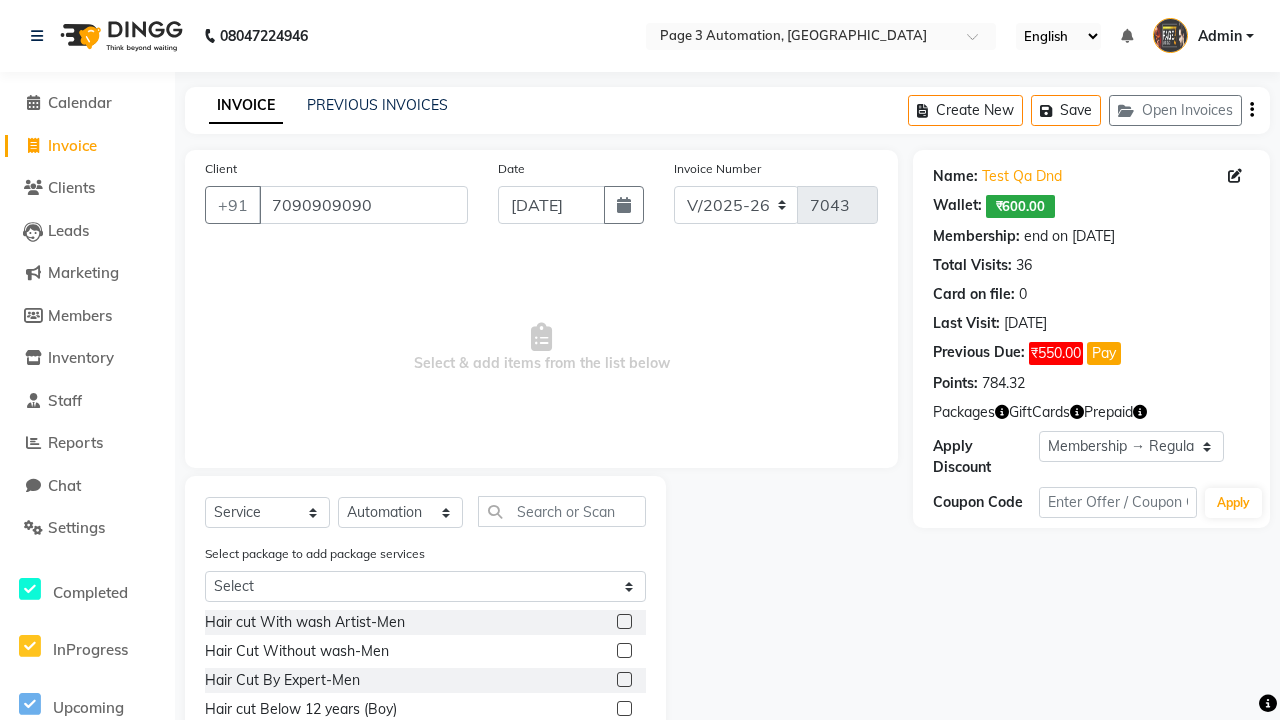 click 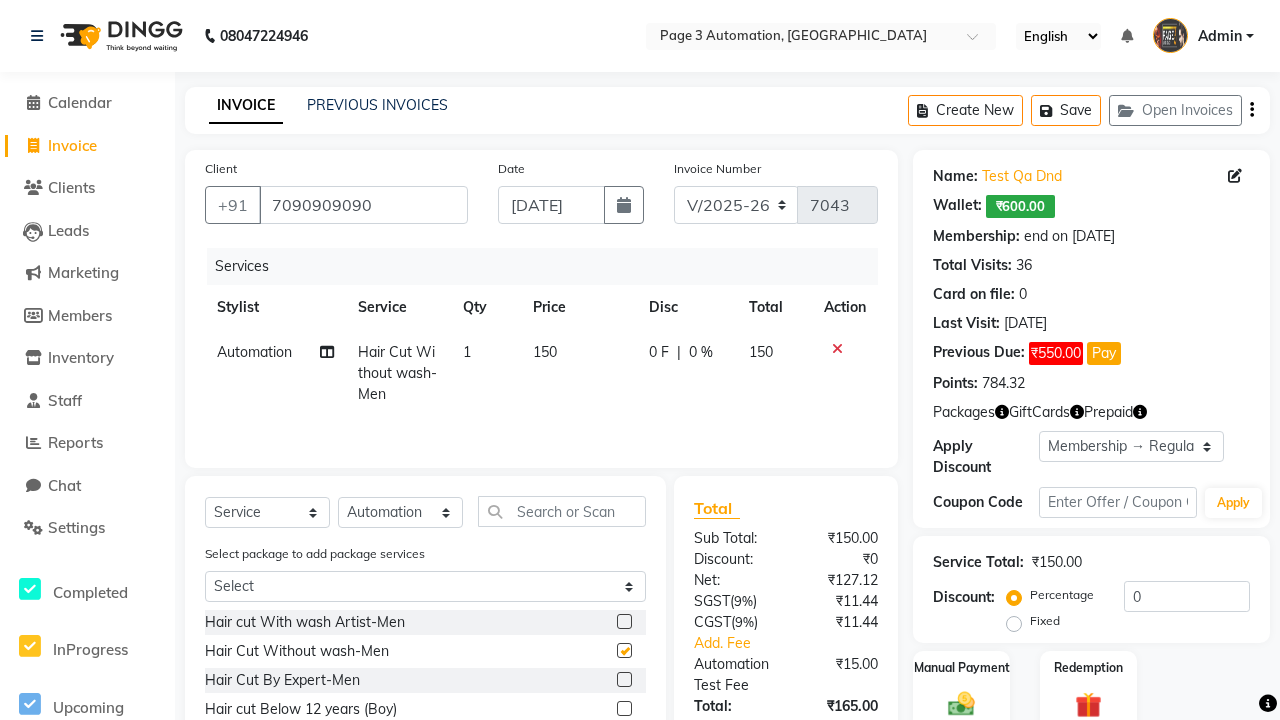 checkbox on "false" 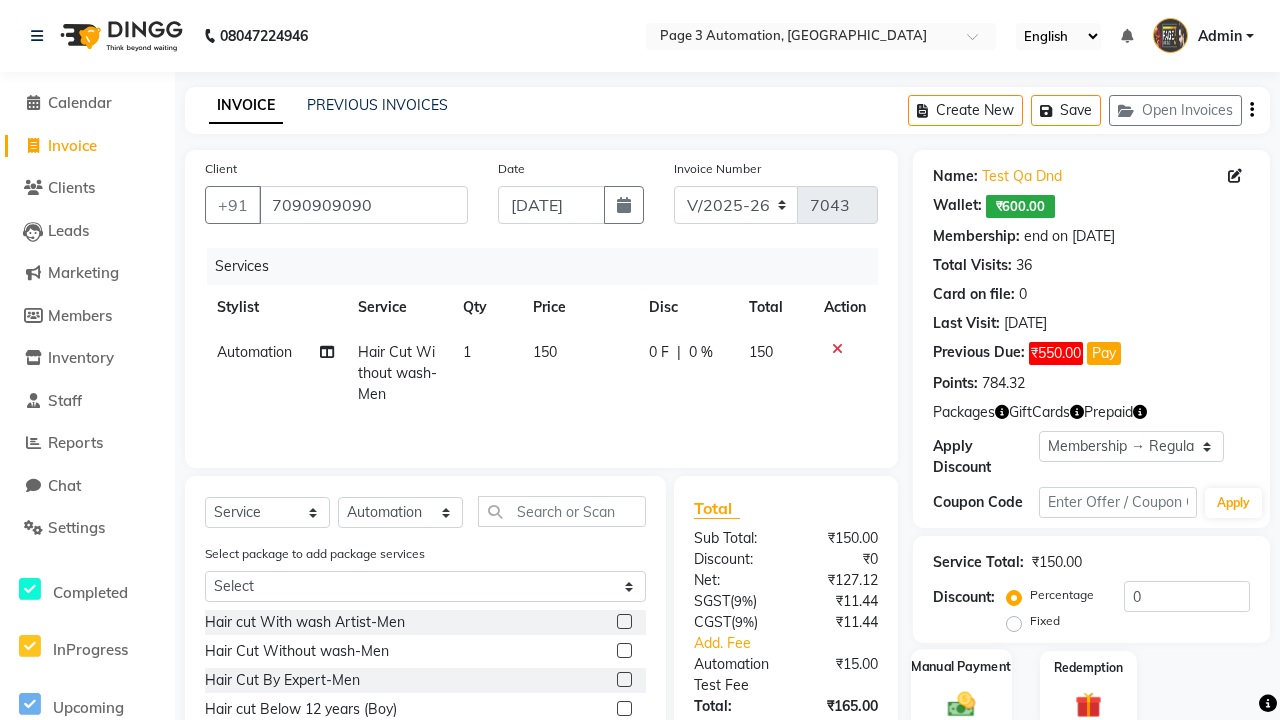 click 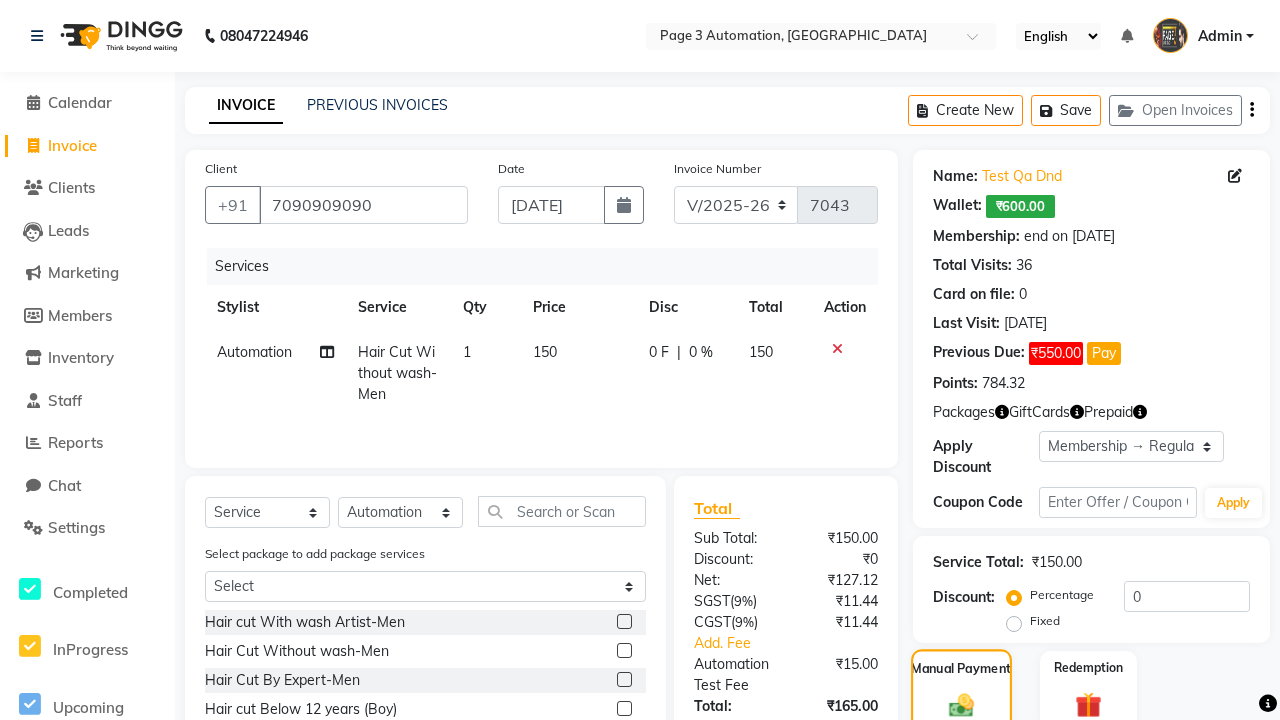 scroll, scrollTop: 212, scrollLeft: 0, axis: vertical 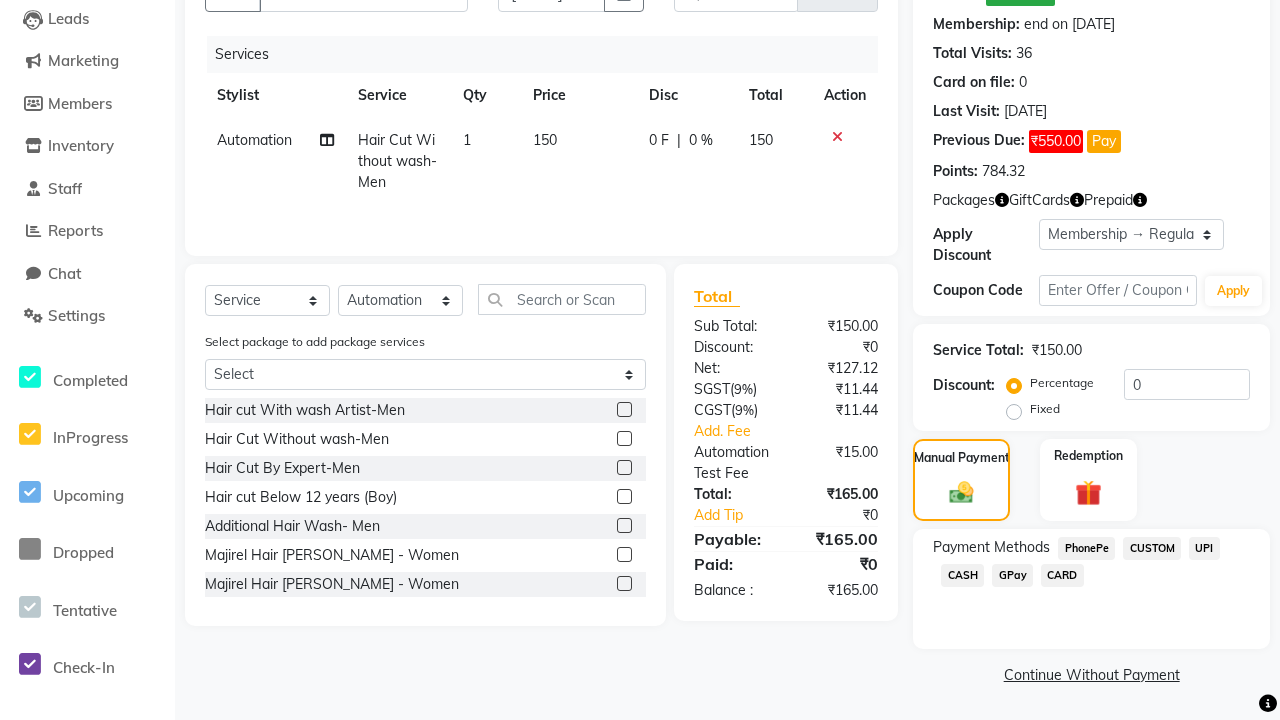 click on "CASH" 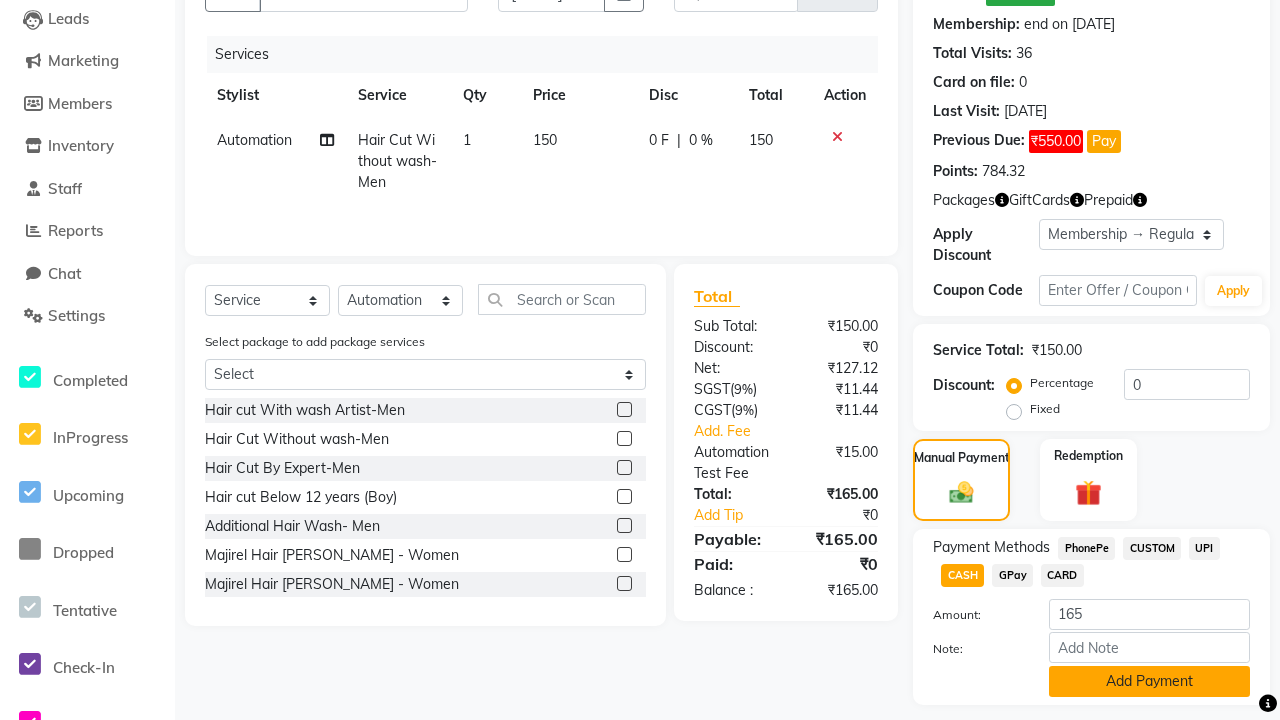click on "Add Payment" 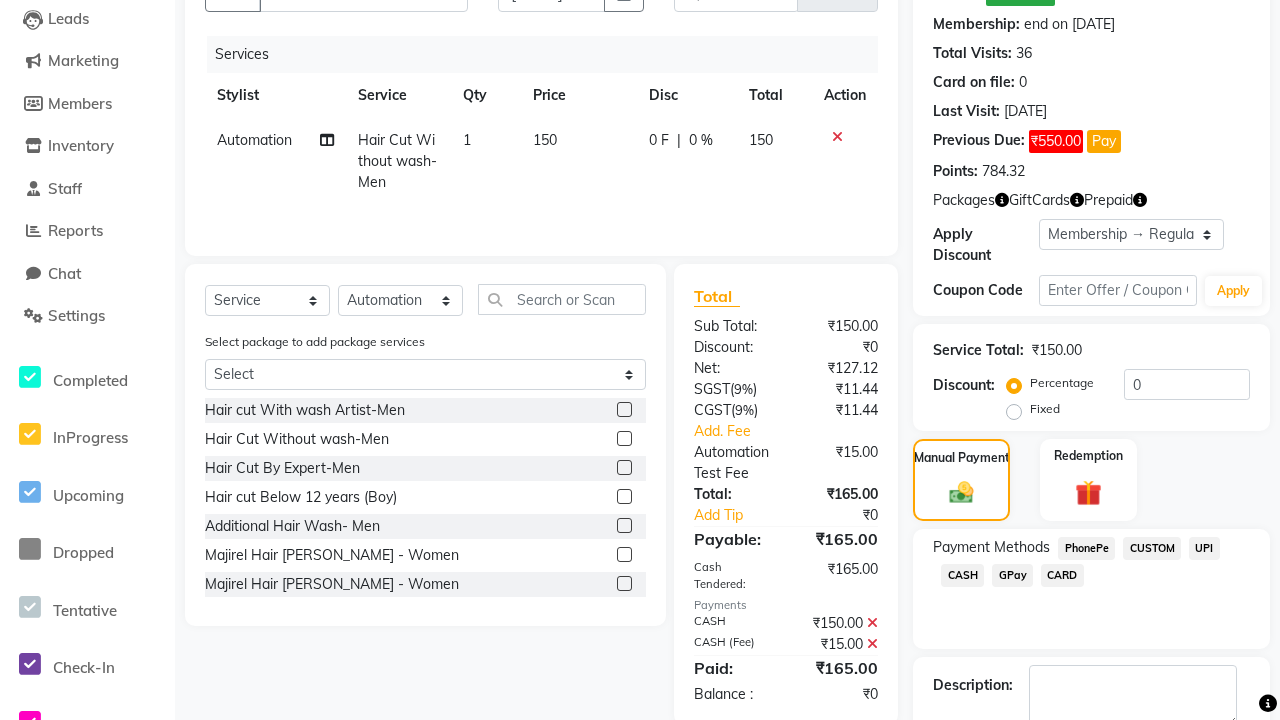 click 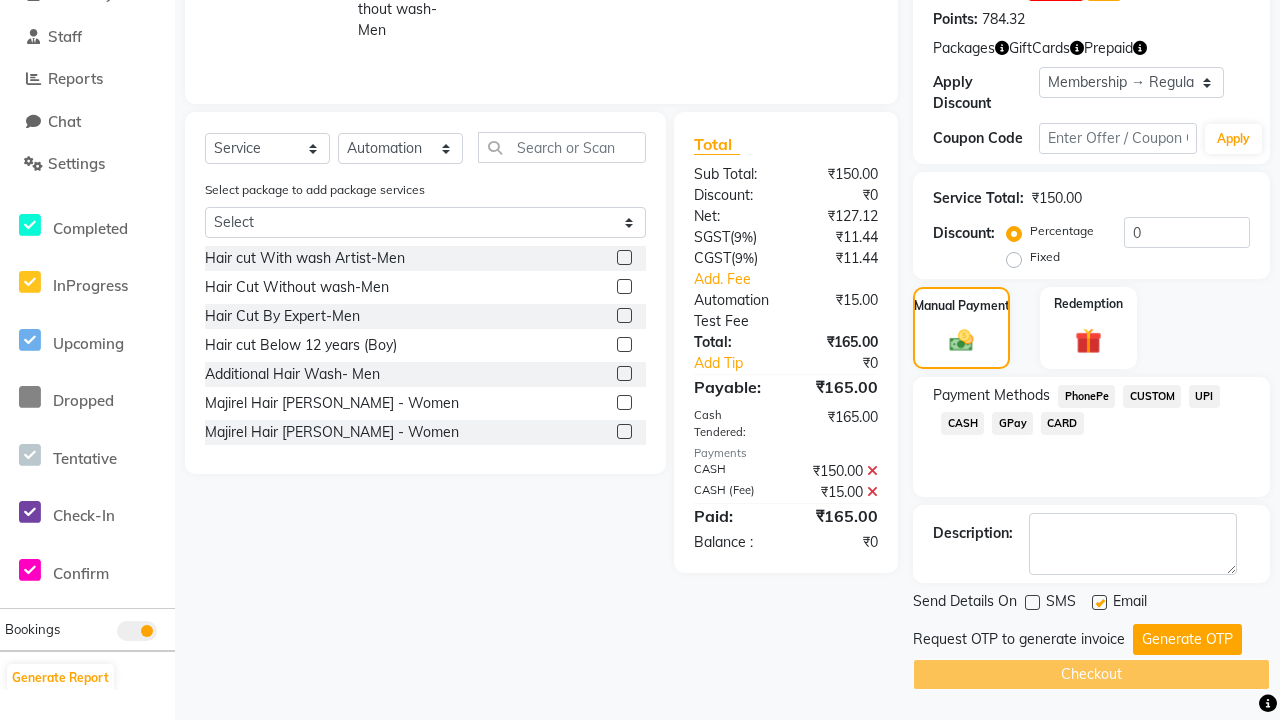 click 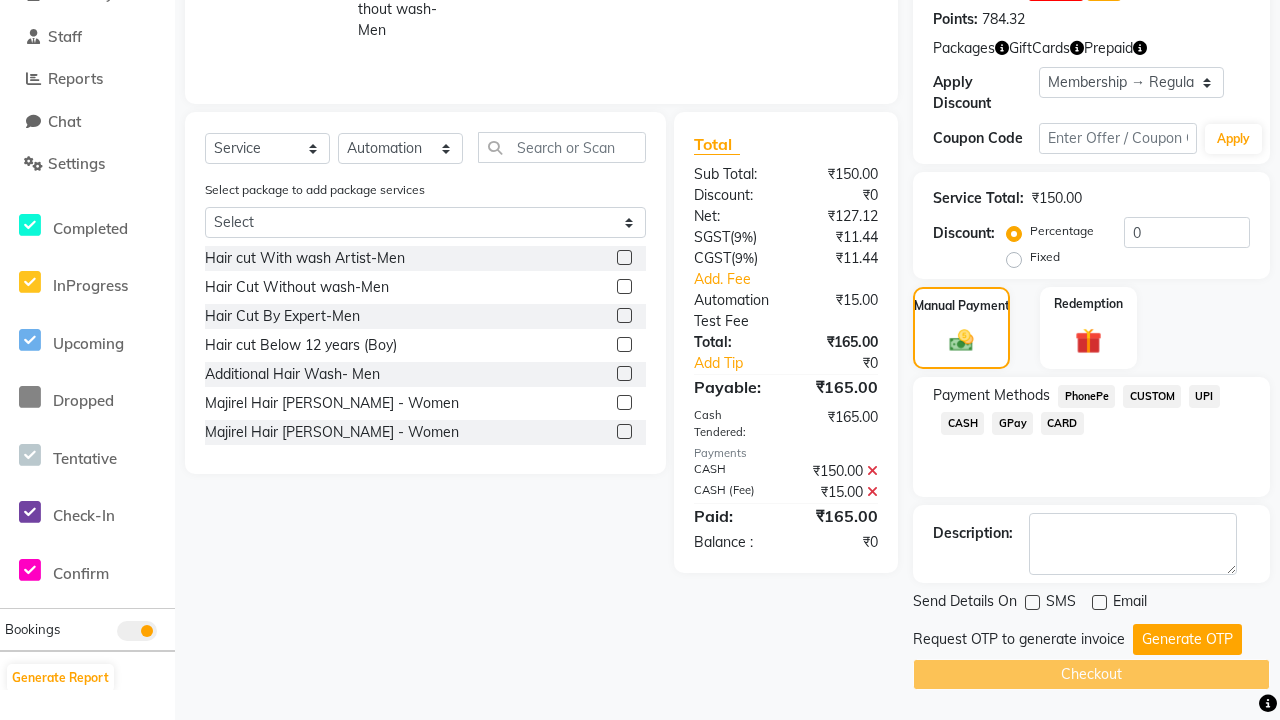 click on "Checkout" 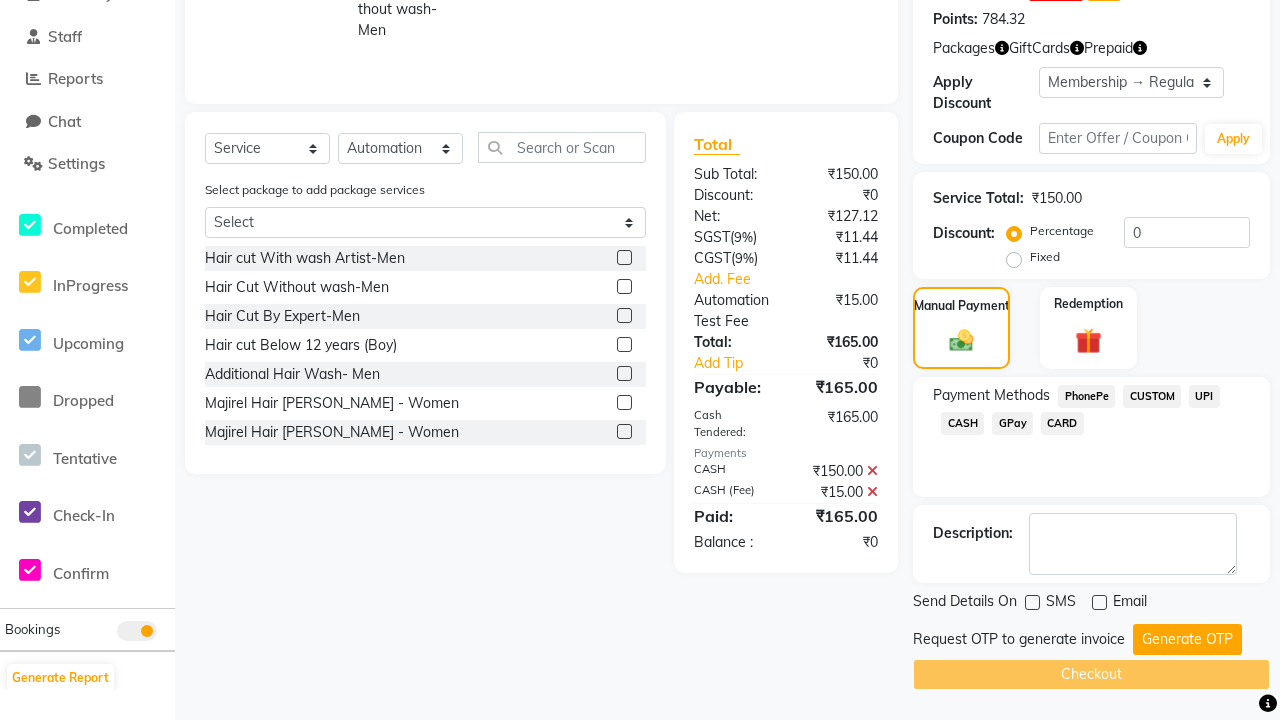 click on "Admin" at bounding box center [1220, -328] 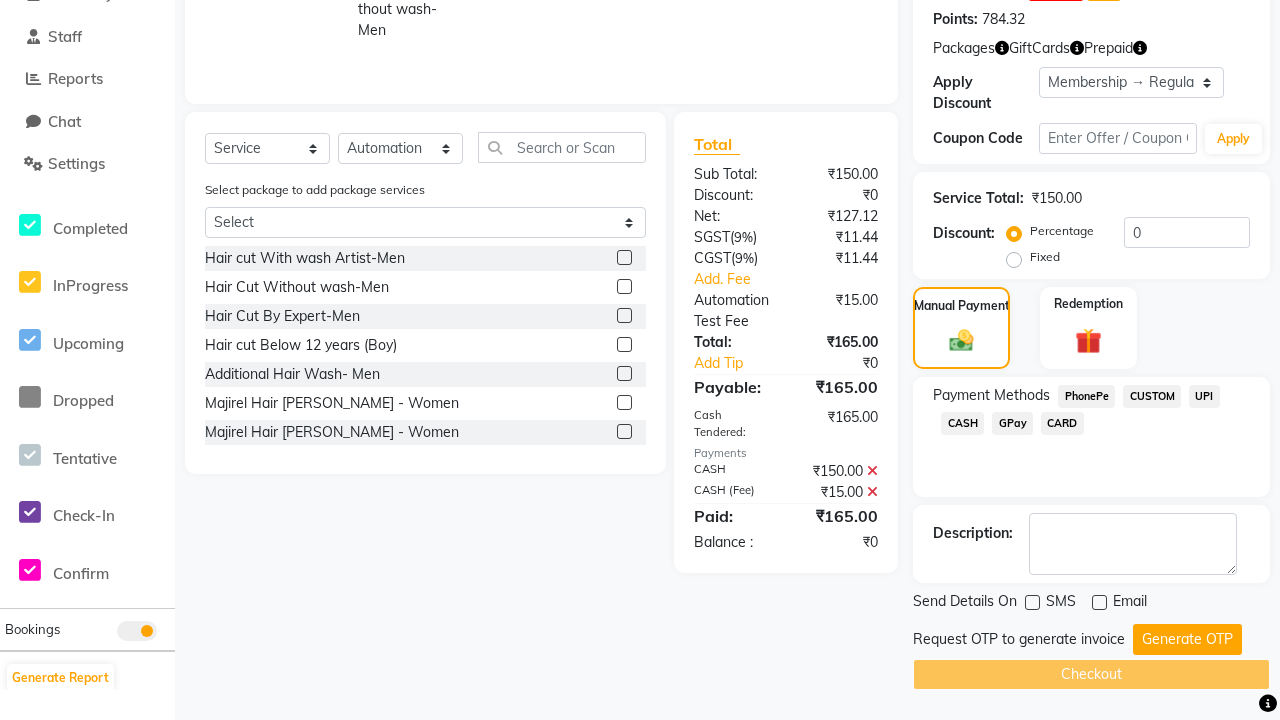 scroll, scrollTop: 0, scrollLeft: 0, axis: both 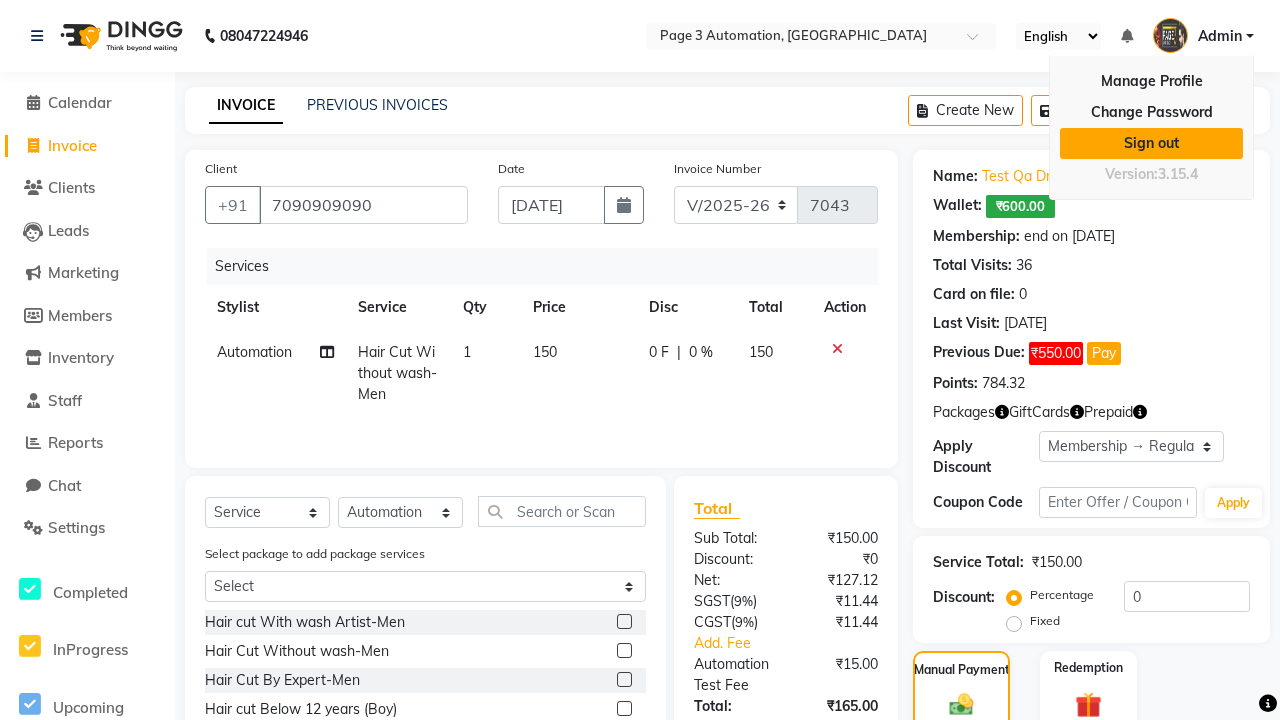 click on "Sign out" at bounding box center (1151, 143) 